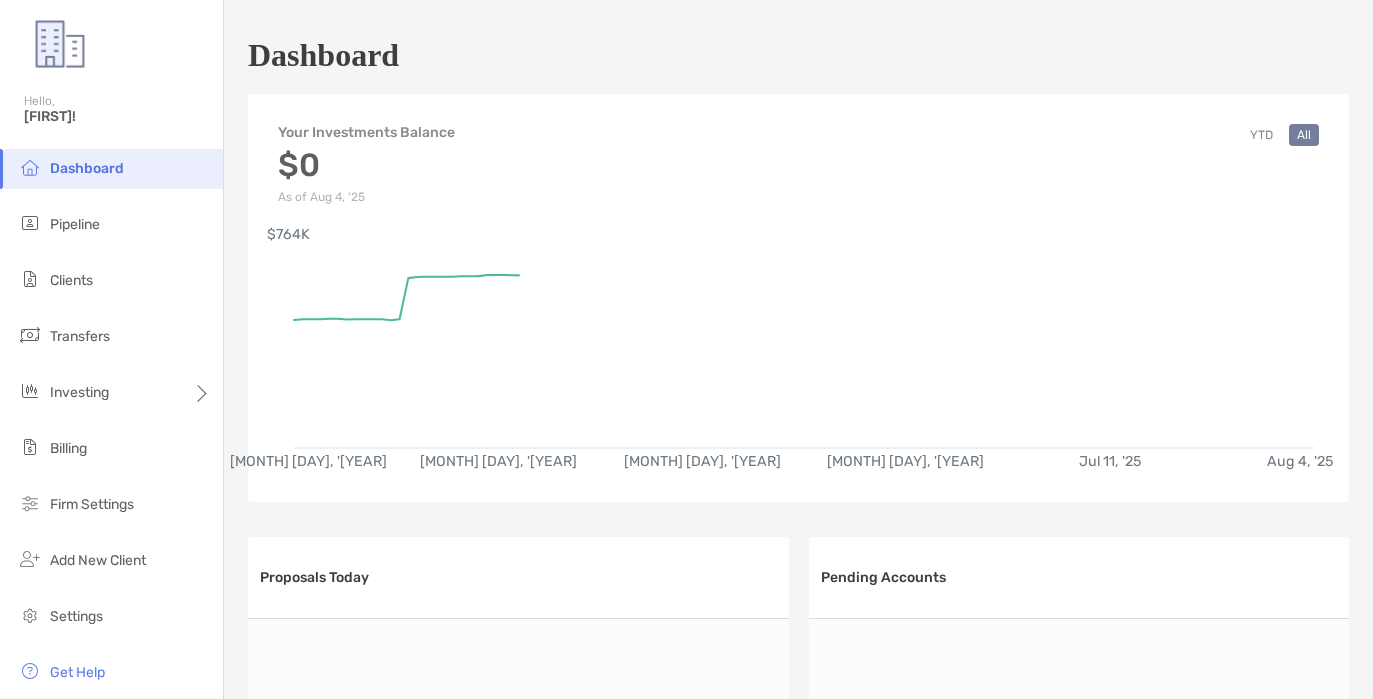 scroll, scrollTop: 0, scrollLeft: 0, axis: both 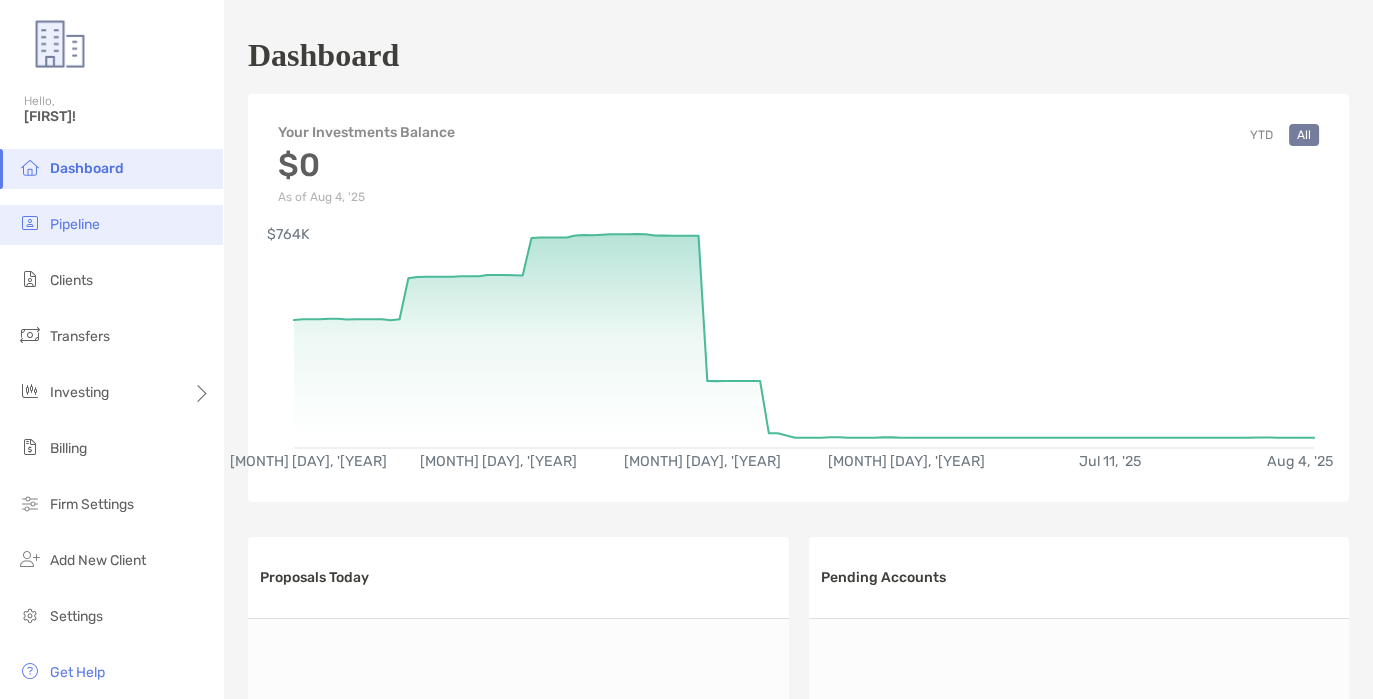 click on "Pipeline" at bounding box center (75, 224) 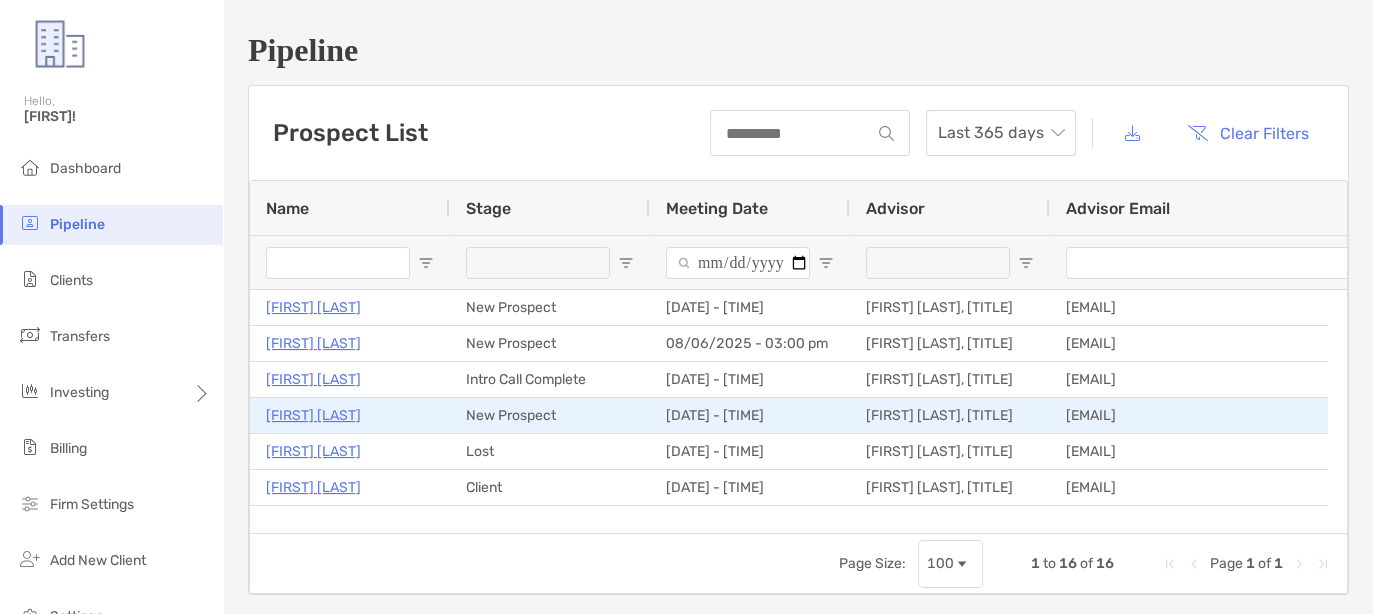 click on "[FIRST] [LAST]" at bounding box center [313, 415] 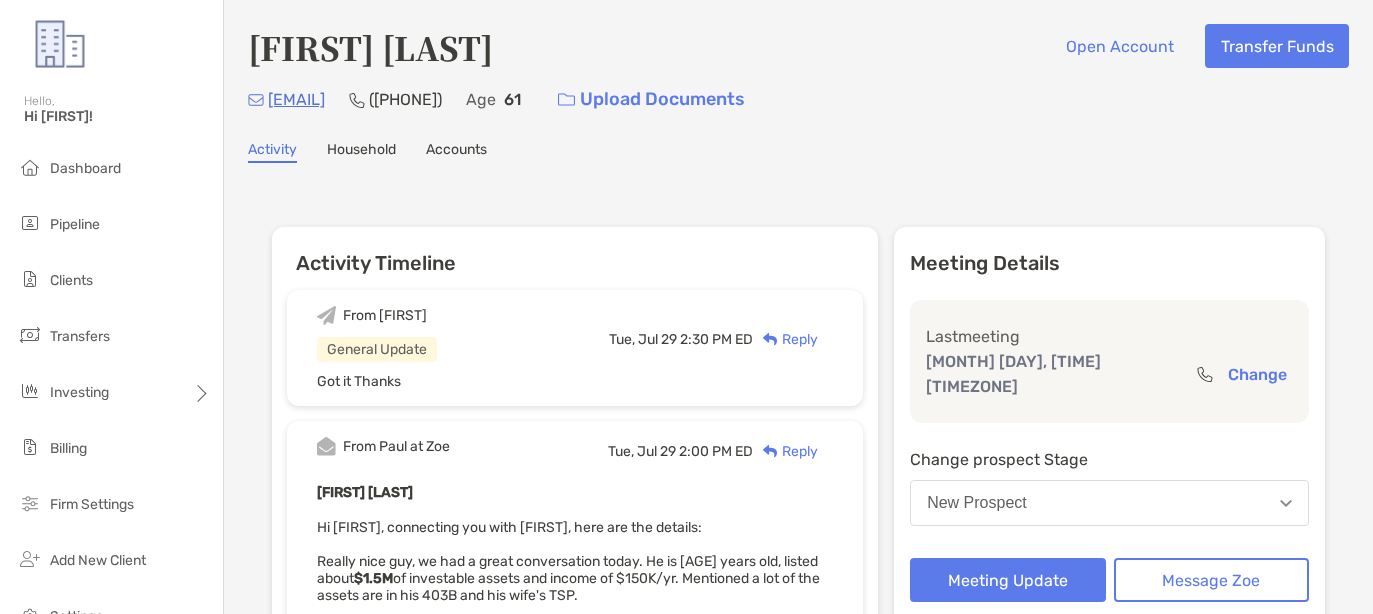 scroll, scrollTop: 0, scrollLeft: 0, axis: both 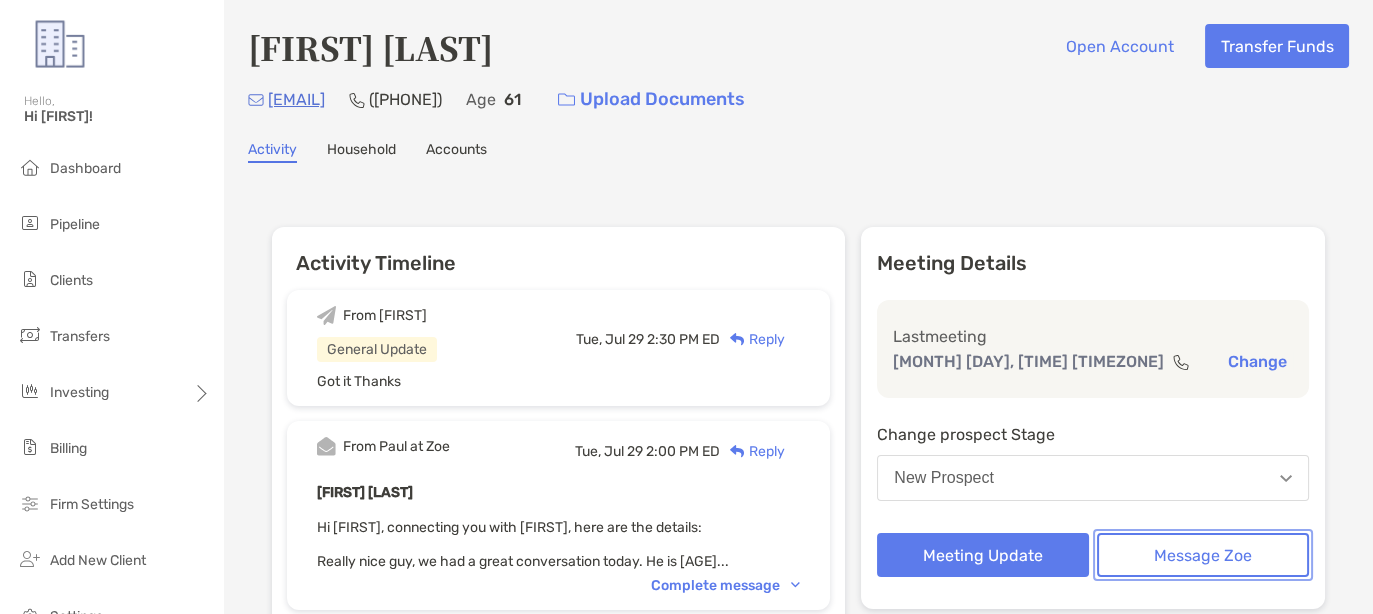 click on "Message Zoe" at bounding box center (1203, 555) 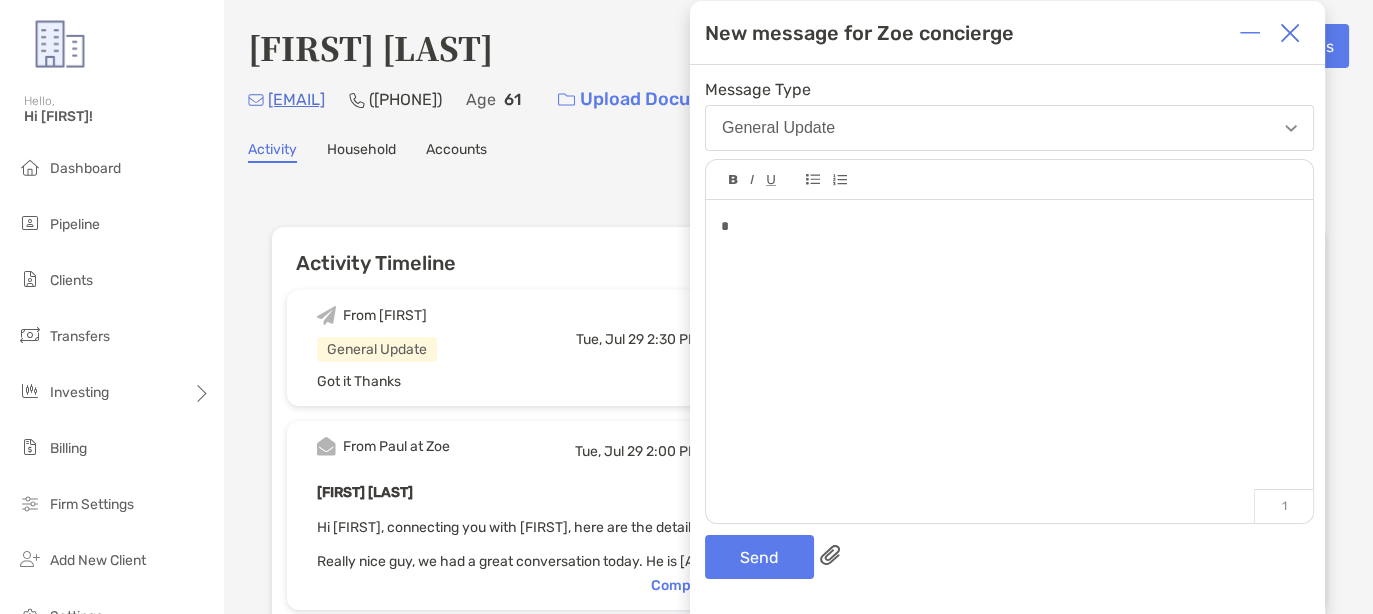 type 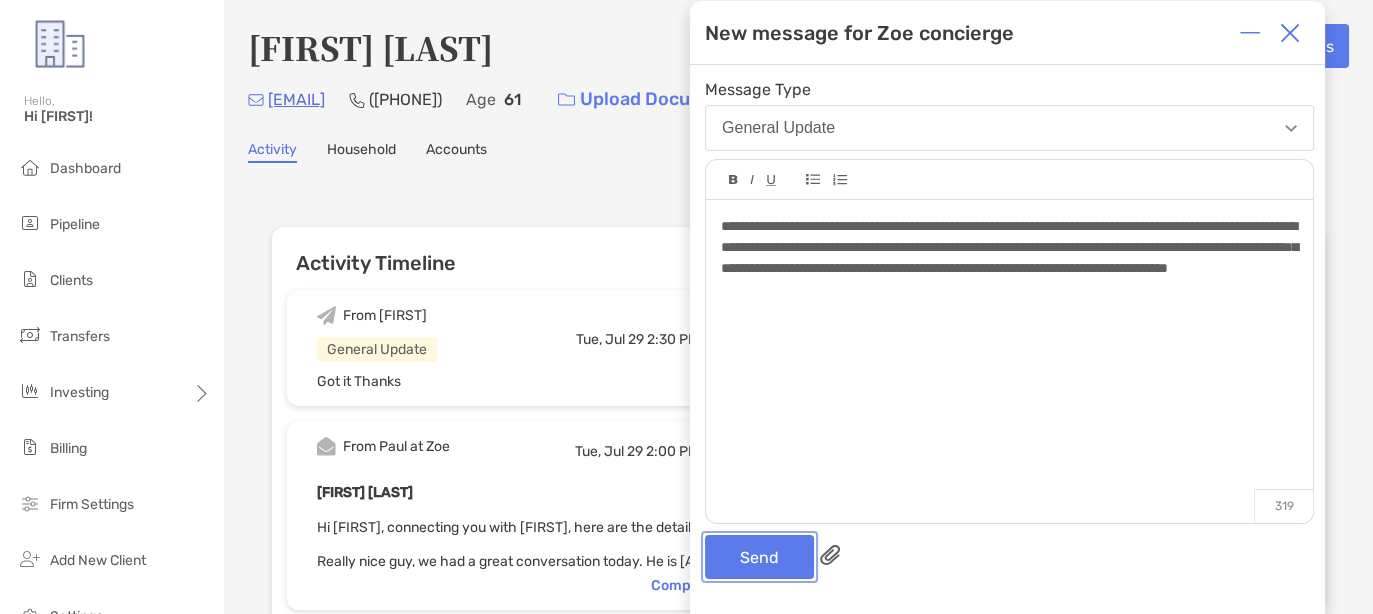 click on "Send" at bounding box center [759, 557] 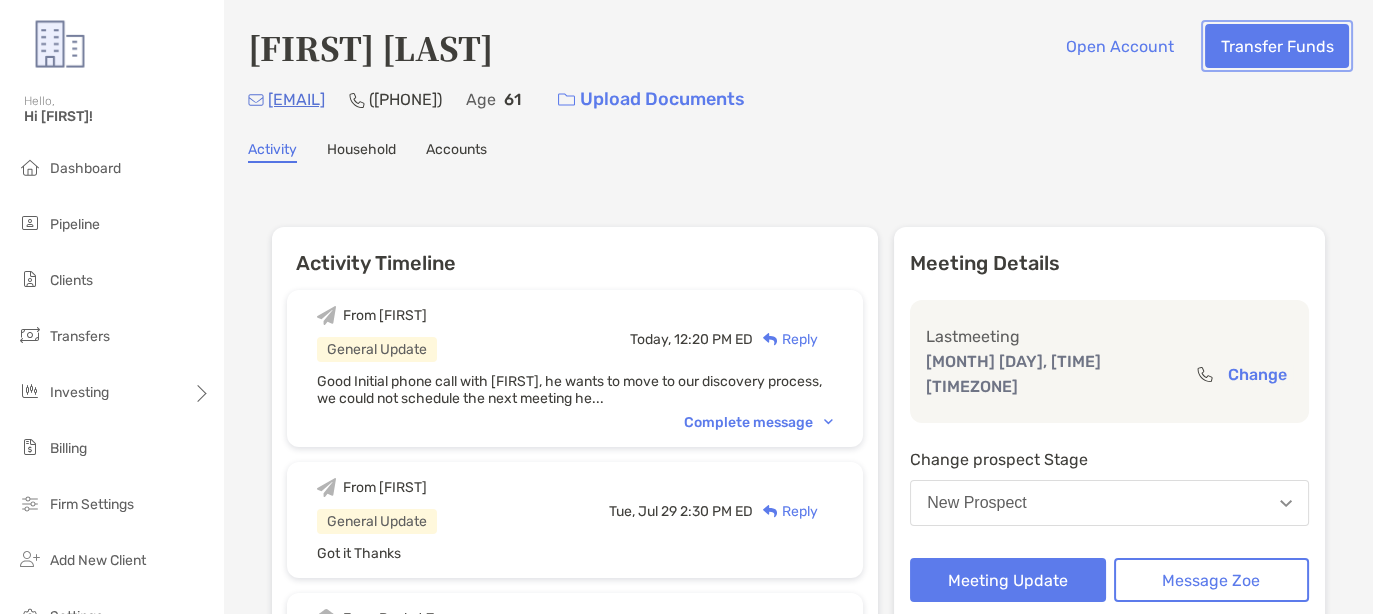 click on "Transfer Funds" at bounding box center (1277, 46) 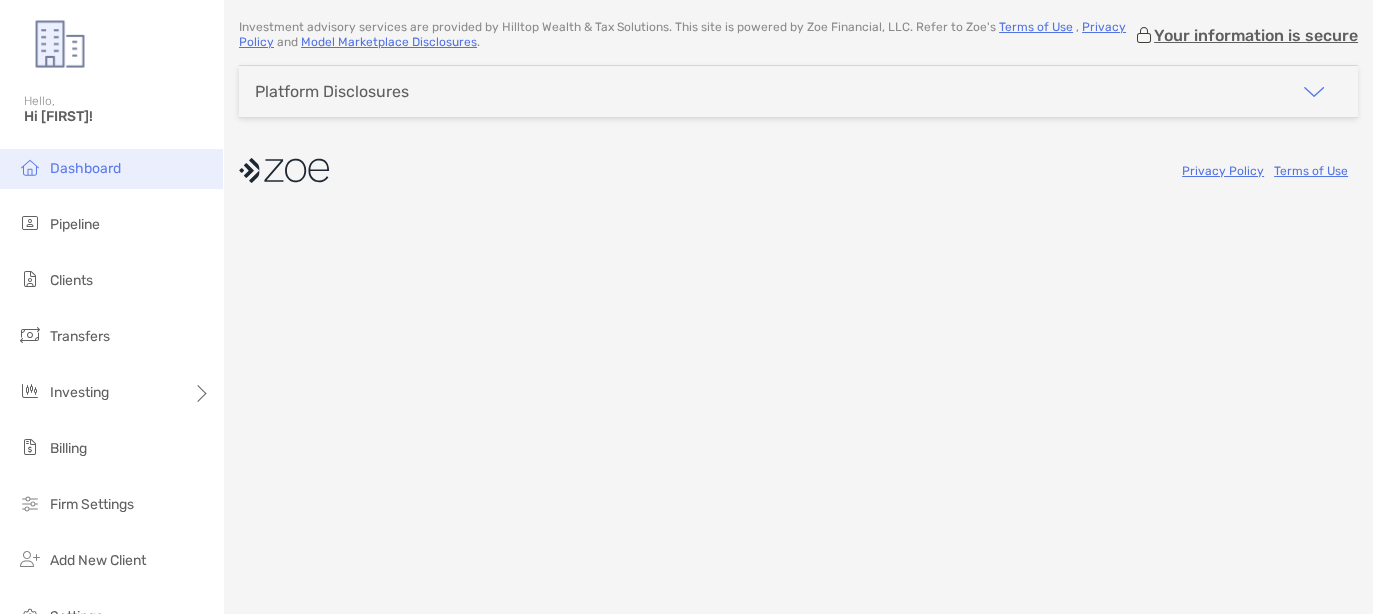 click on "Dashboard" at bounding box center (85, 168) 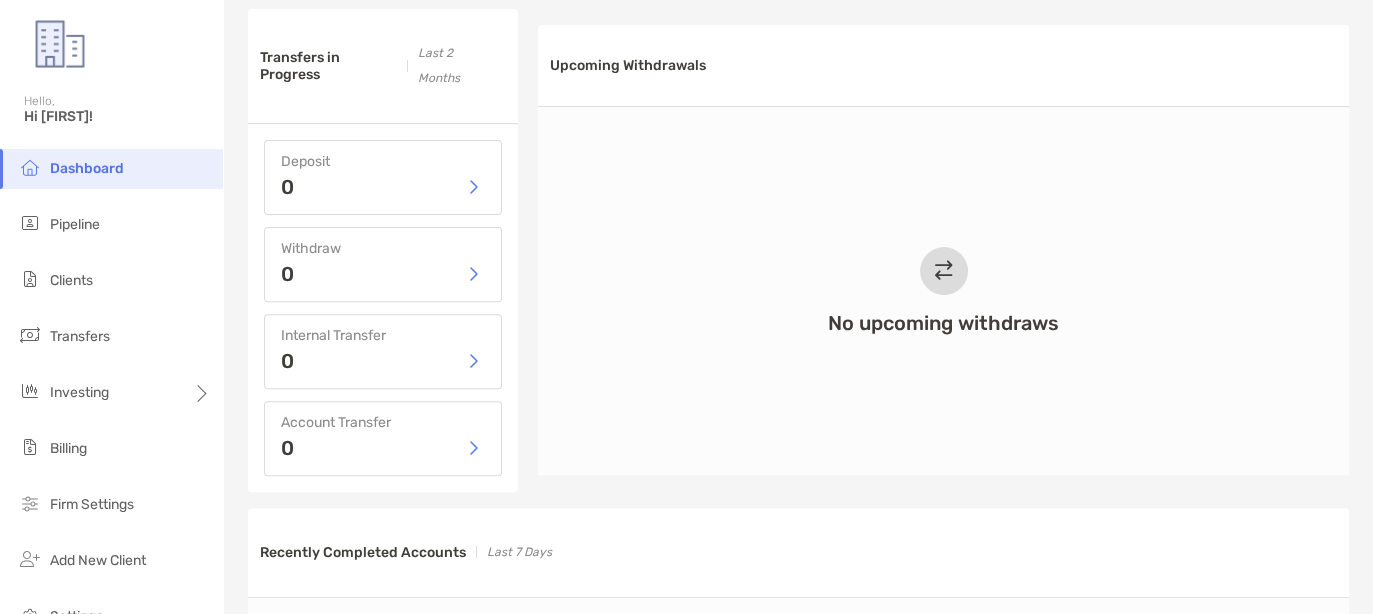 scroll, scrollTop: 930, scrollLeft: 0, axis: vertical 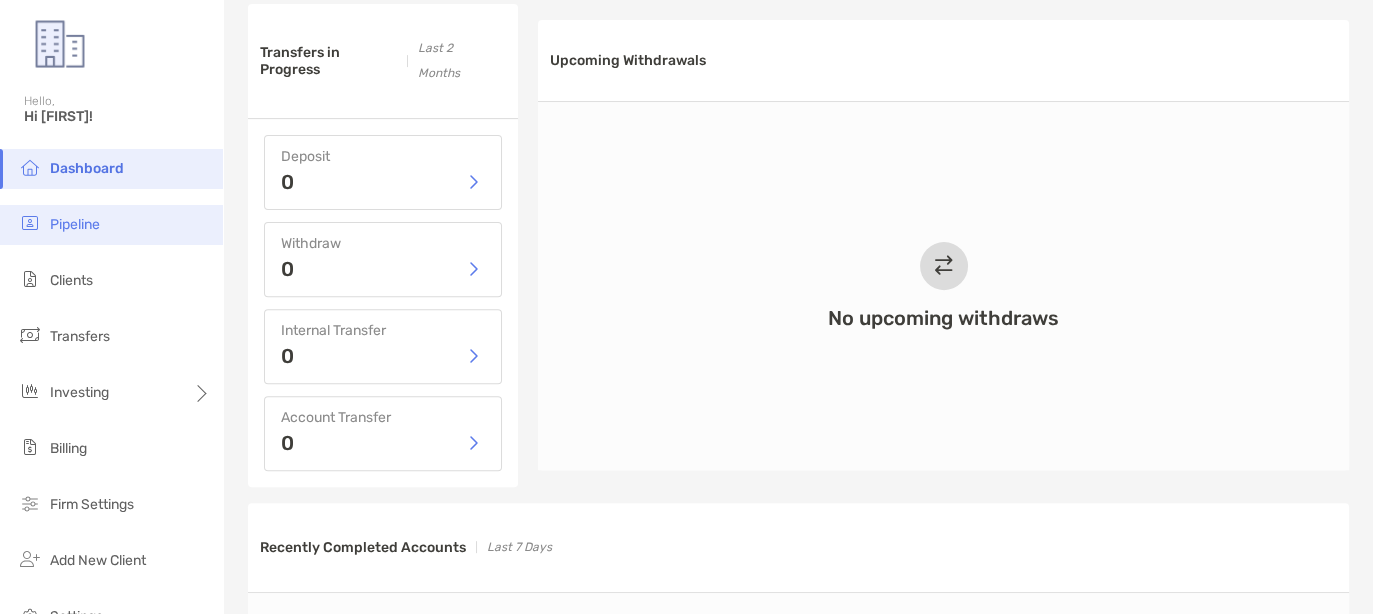 click on "Pipeline" at bounding box center [111, 225] 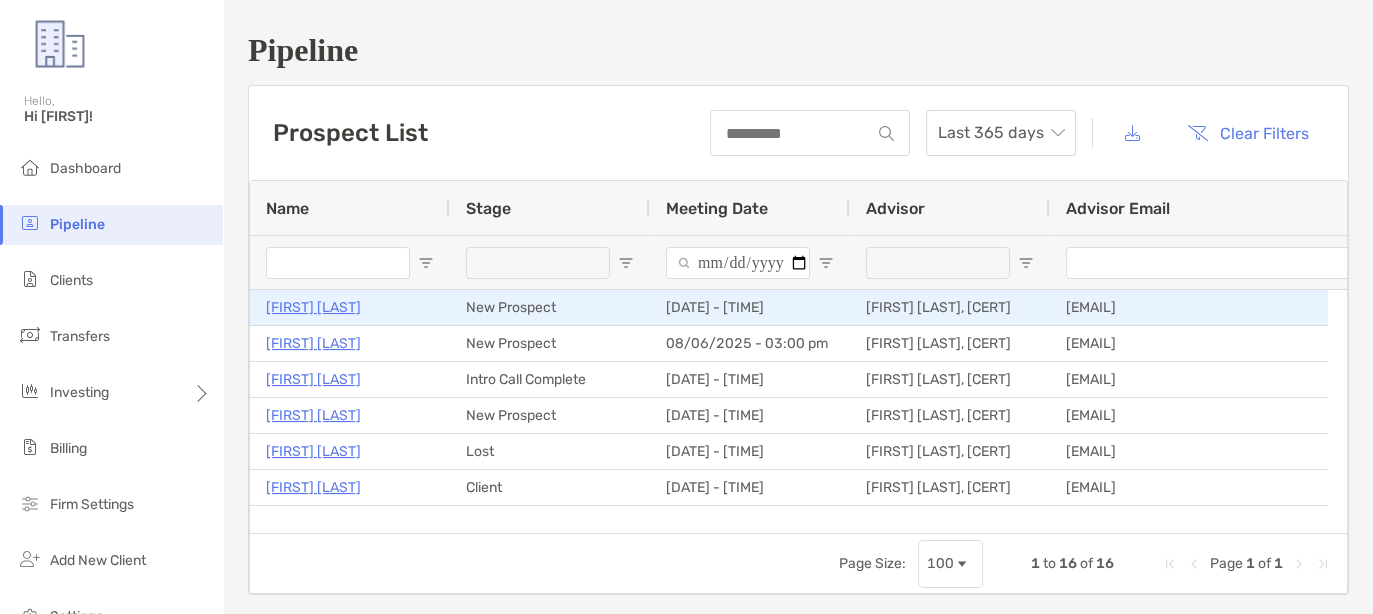 click on "[FIRST] [LAST]" at bounding box center (313, 307) 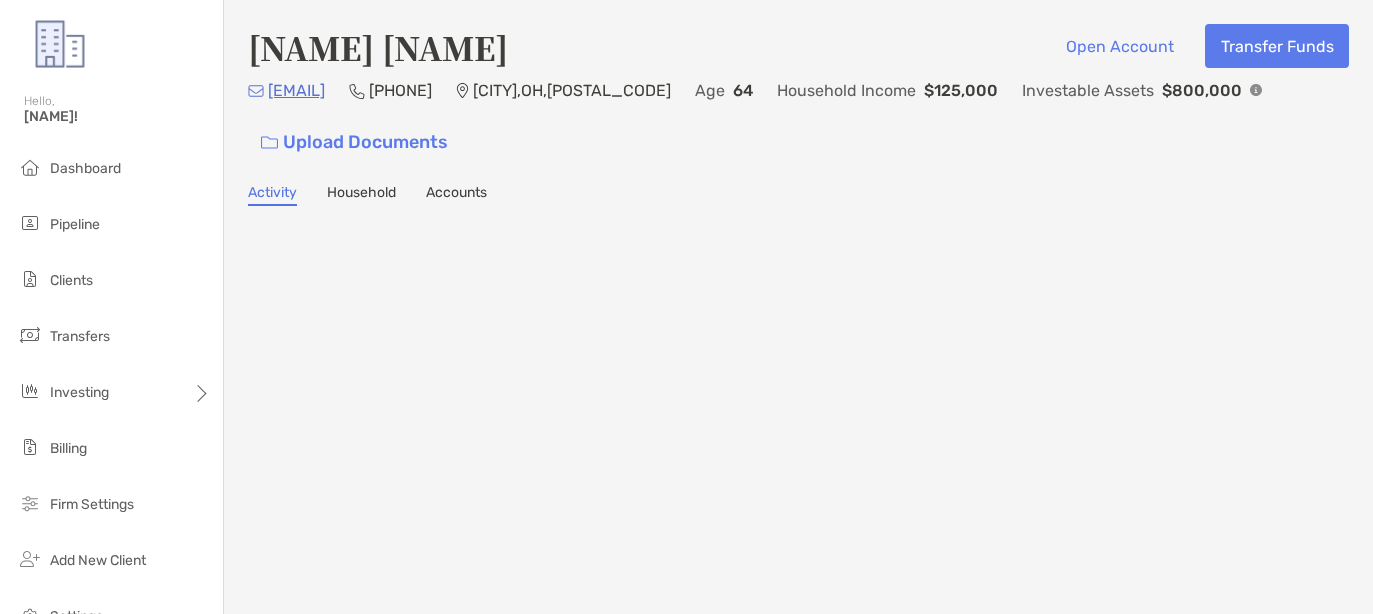 scroll, scrollTop: 0, scrollLeft: 0, axis: both 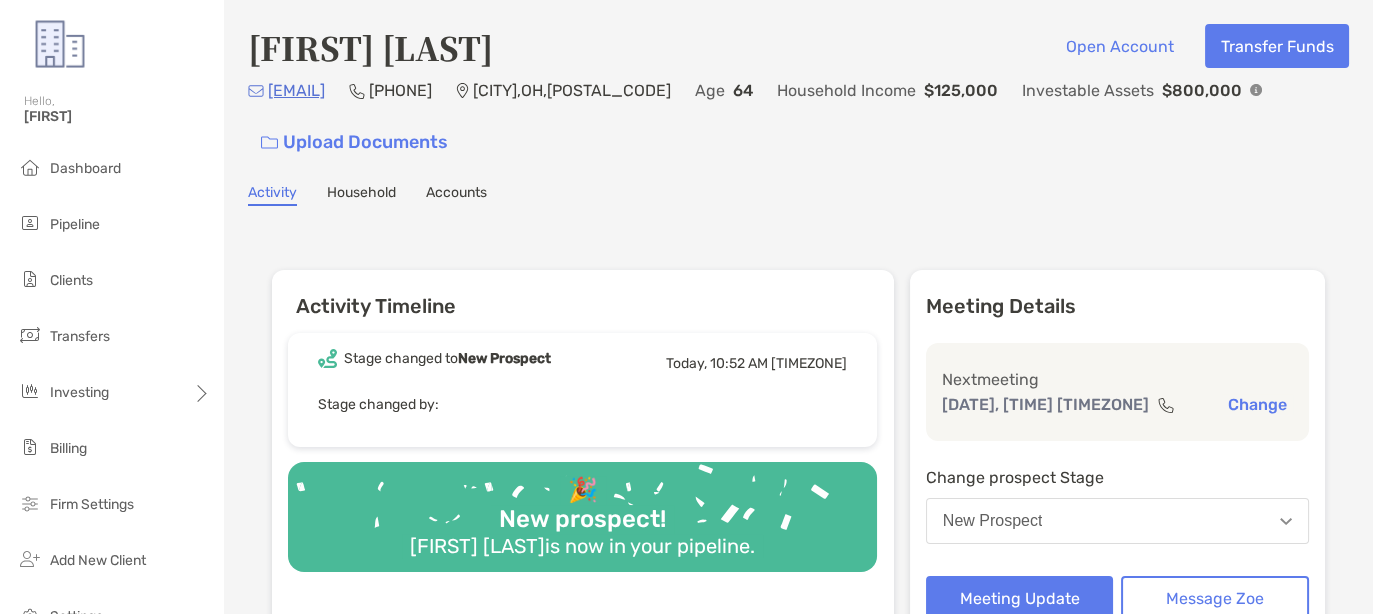 click on "Household" at bounding box center (361, 195) 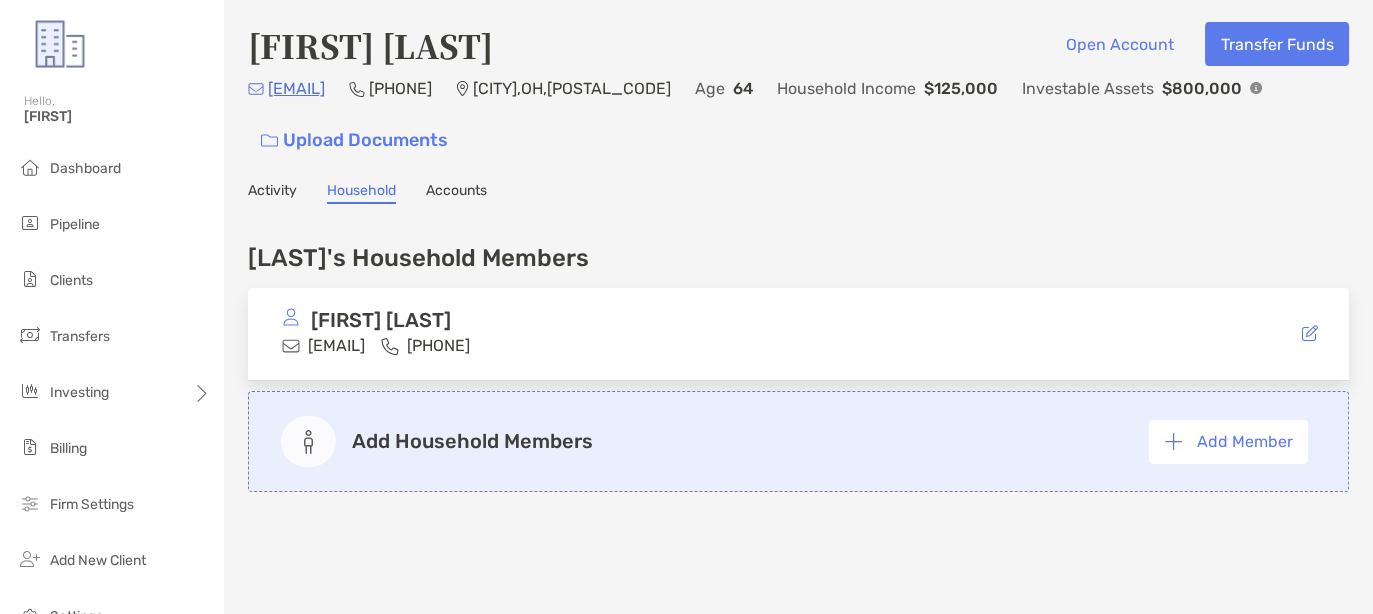 scroll, scrollTop: 0, scrollLeft: 0, axis: both 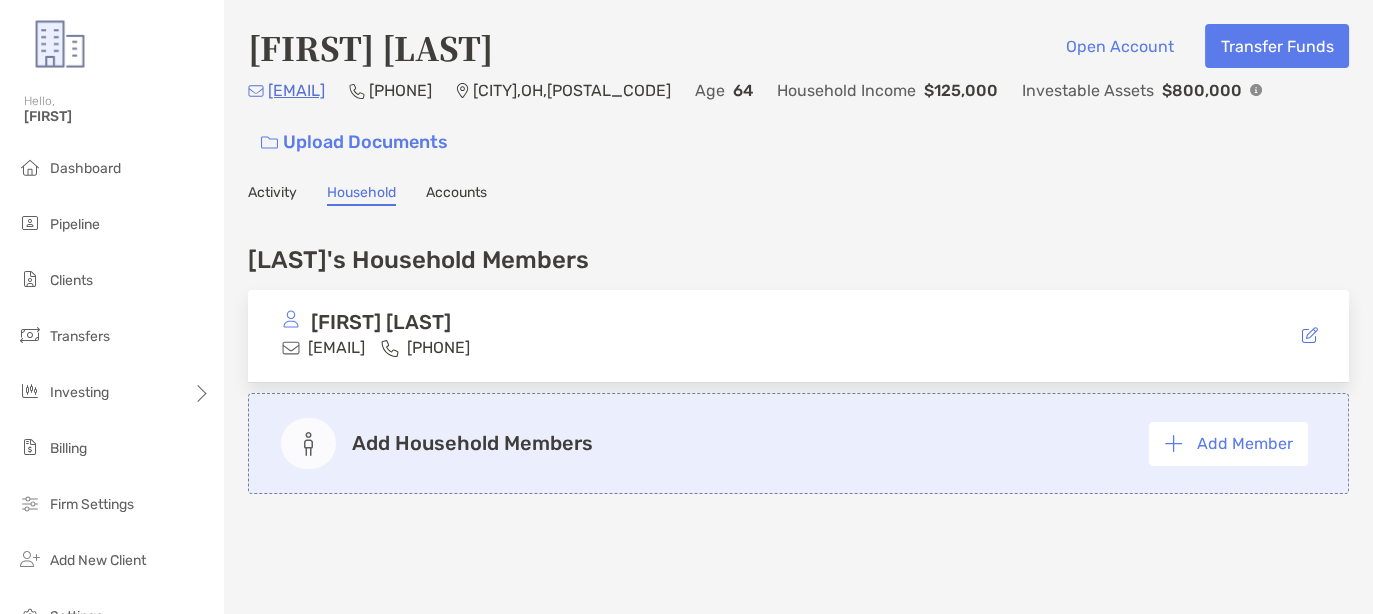 click on "Activity" at bounding box center (272, 195) 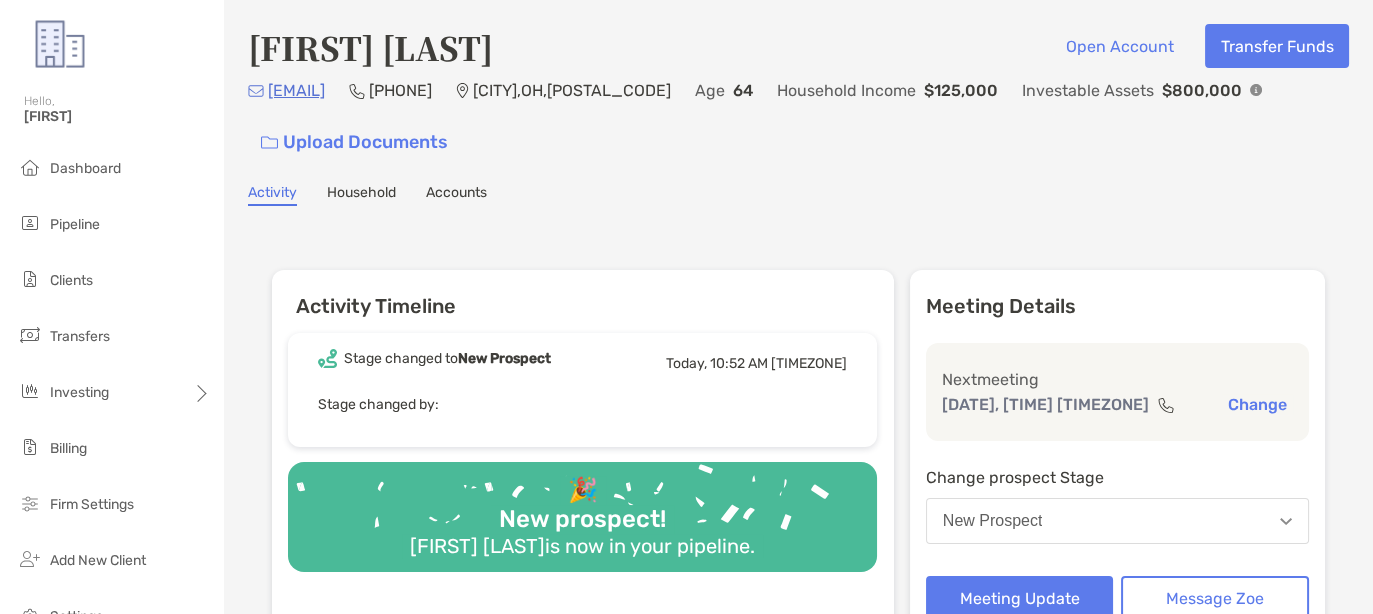 click on "Accounts" at bounding box center (456, 195) 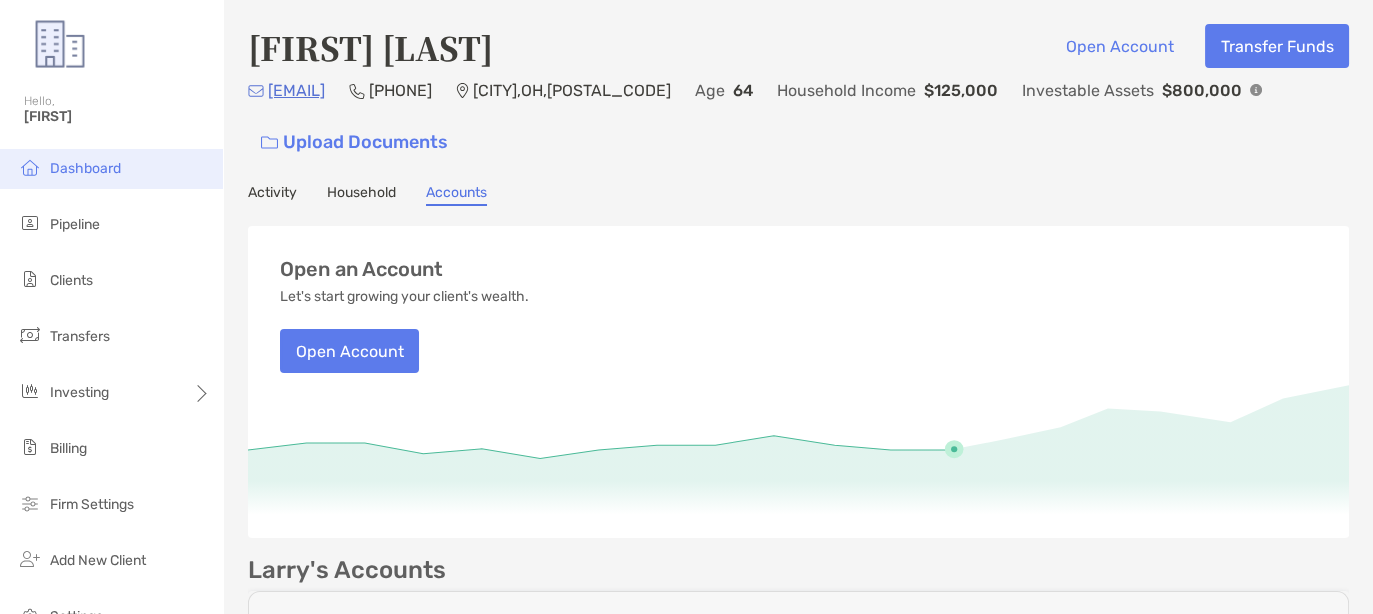 click on "Dashboard" at bounding box center (85, 168) 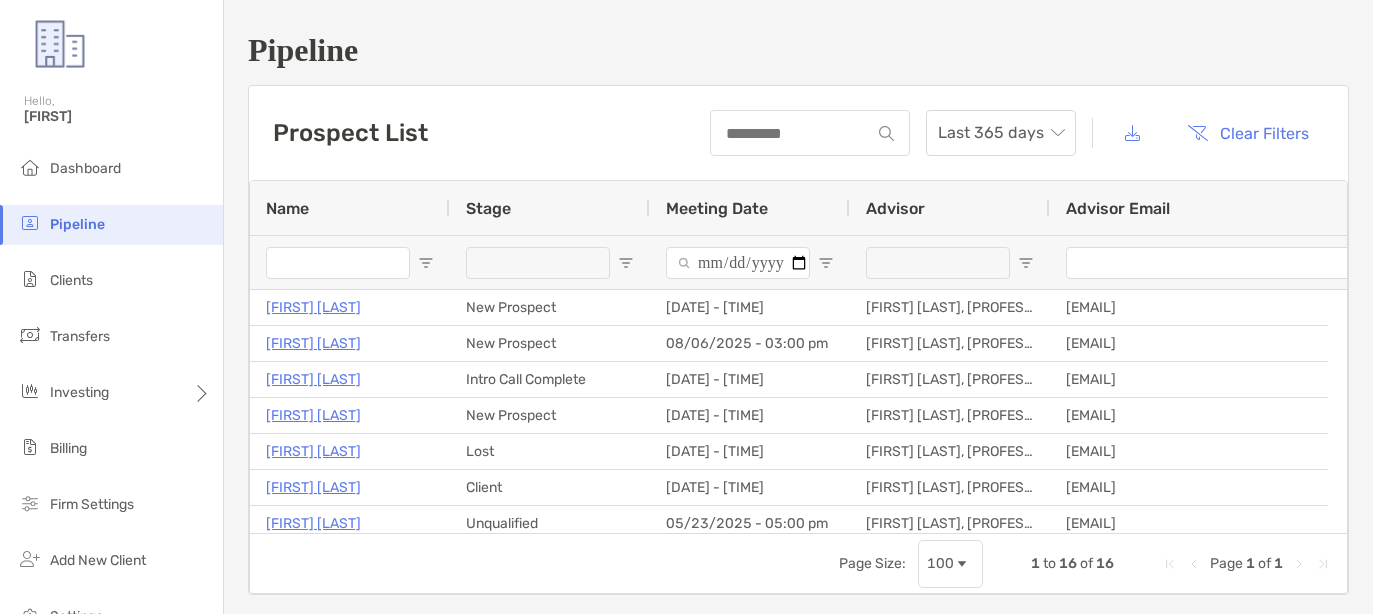scroll, scrollTop: 0, scrollLeft: 0, axis: both 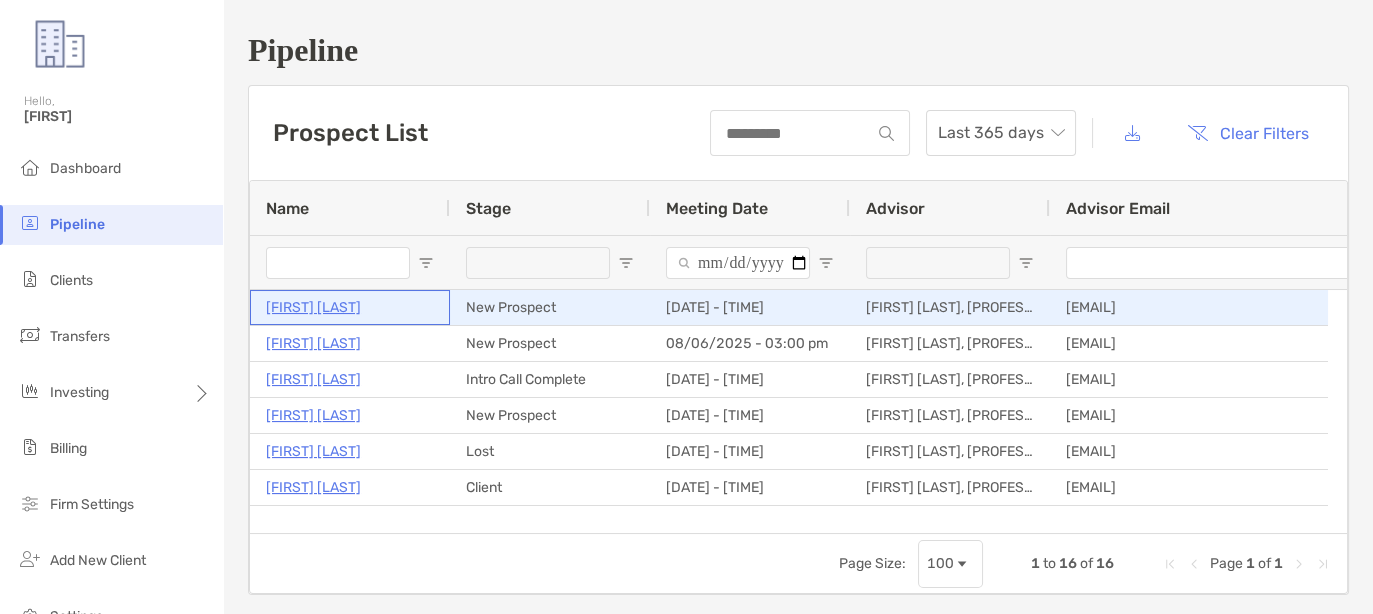 click on "[FIRST] [LAST]" at bounding box center [313, 307] 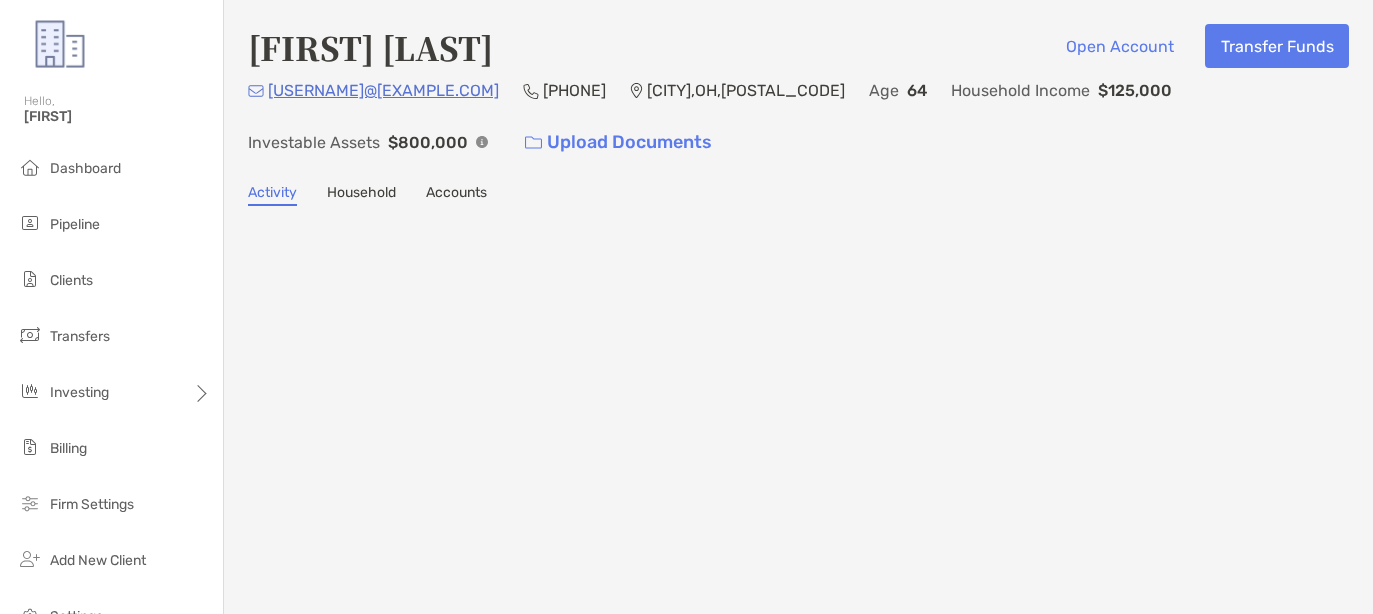 scroll, scrollTop: 0, scrollLeft: 0, axis: both 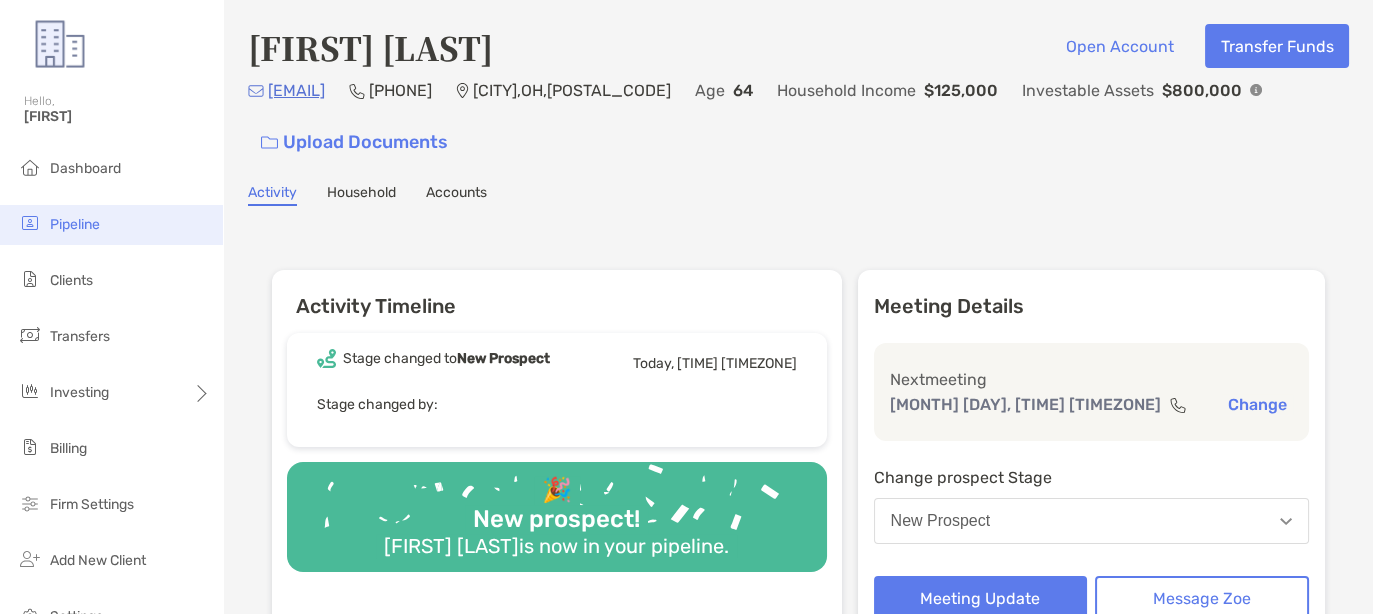 click on "Pipeline" at bounding box center [75, 224] 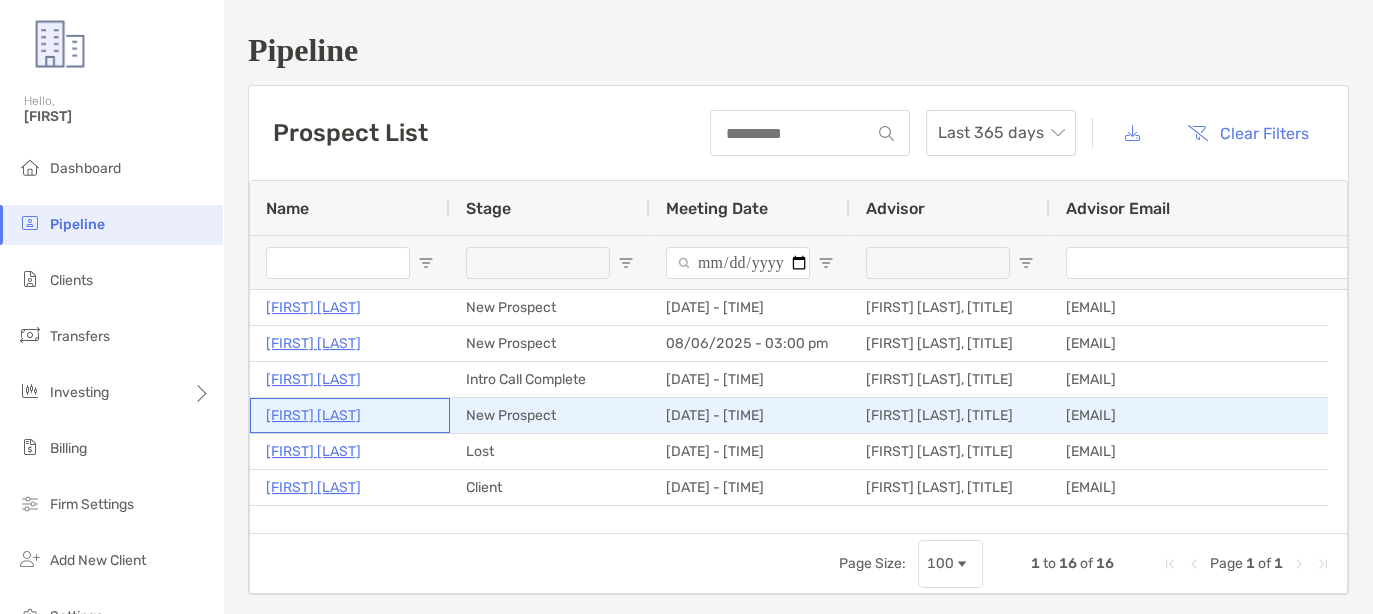 click on "[FIRST] [LAST]" at bounding box center [313, 415] 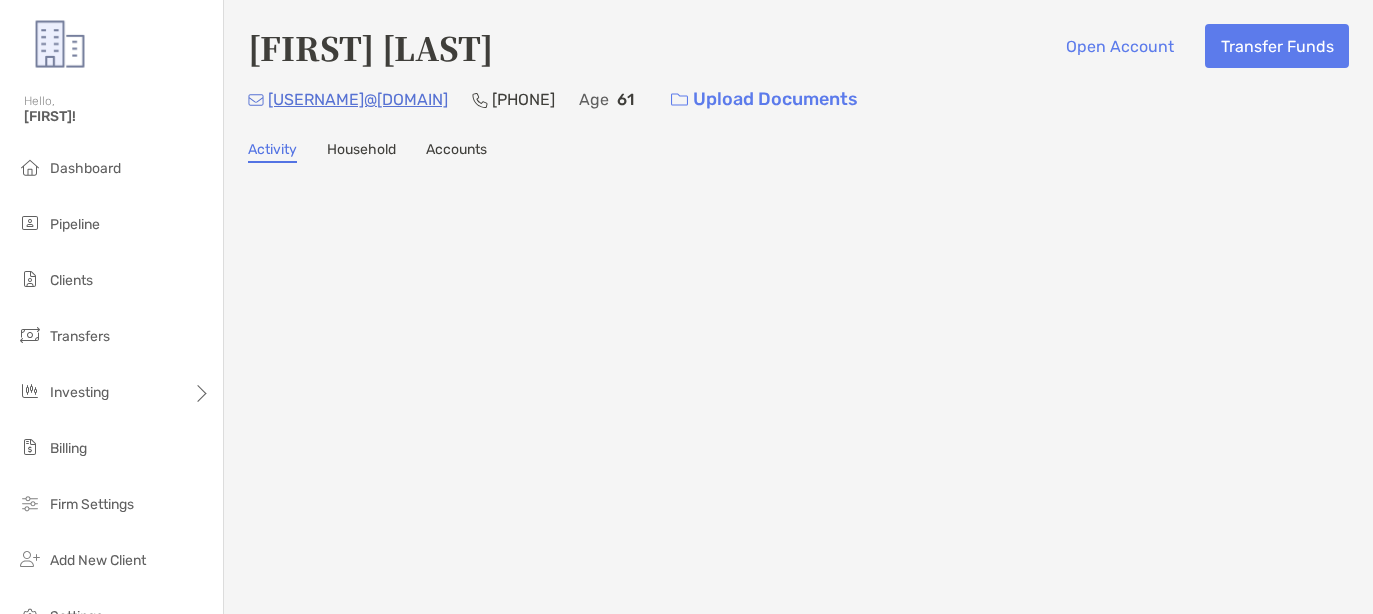 scroll, scrollTop: 0, scrollLeft: 0, axis: both 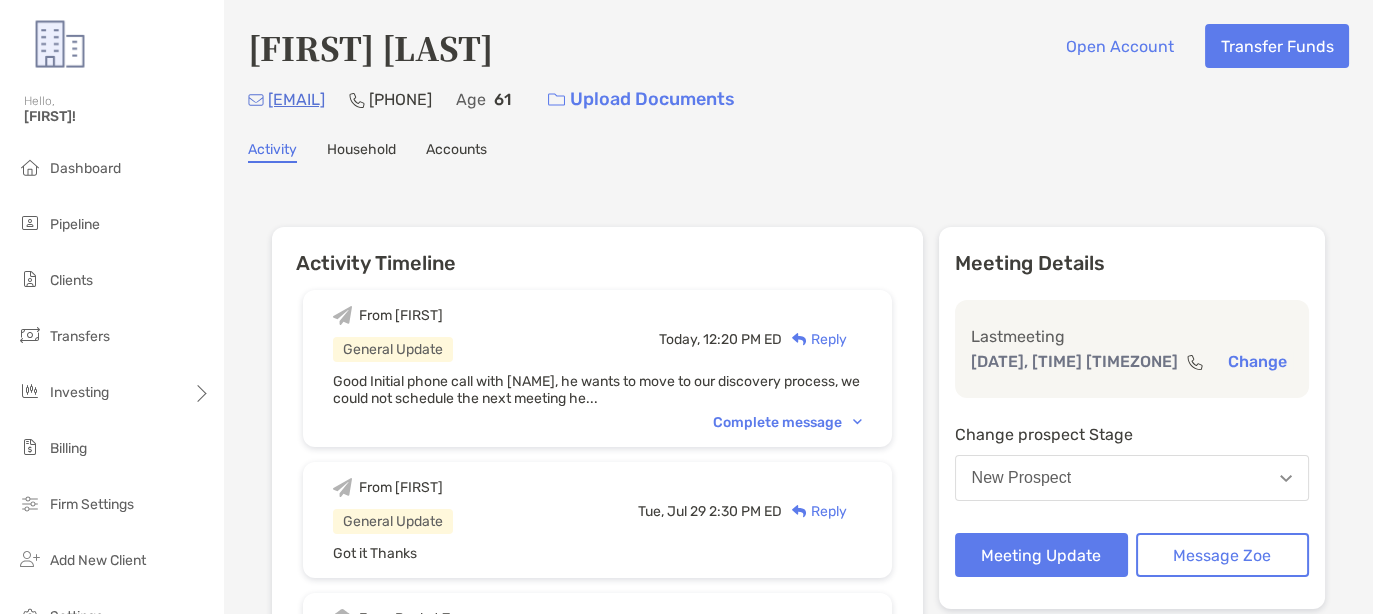 click on "New Prospect" at bounding box center [1132, 478] 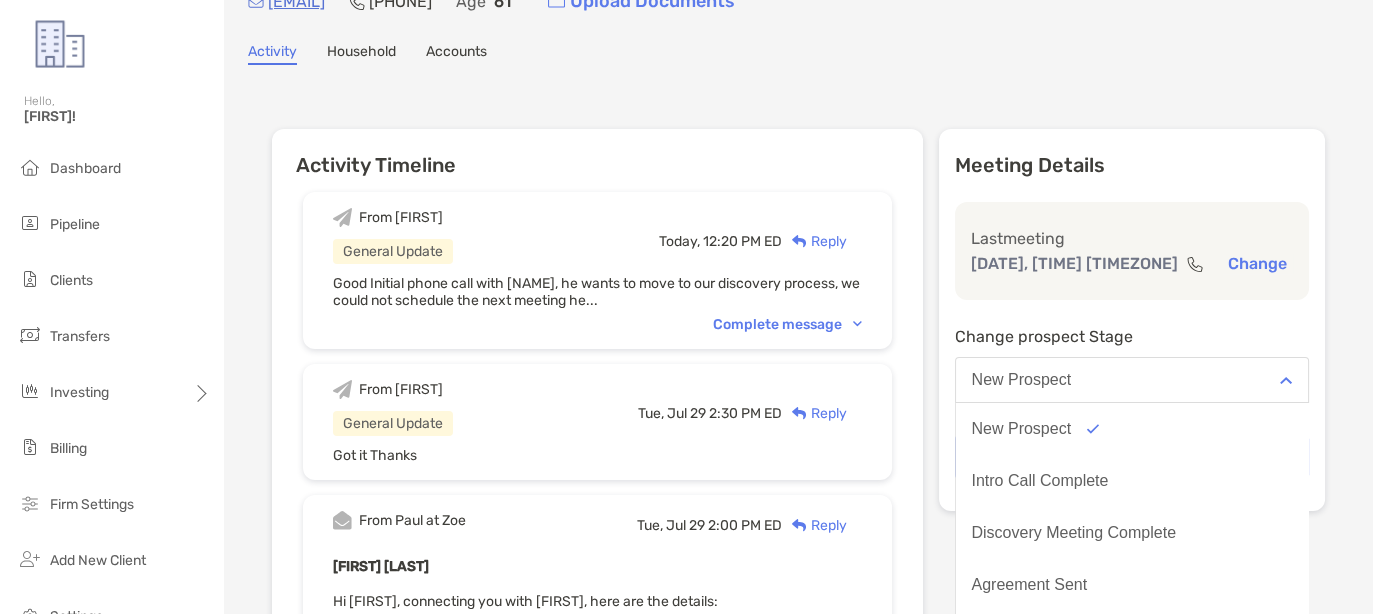scroll, scrollTop: 125, scrollLeft: 0, axis: vertical 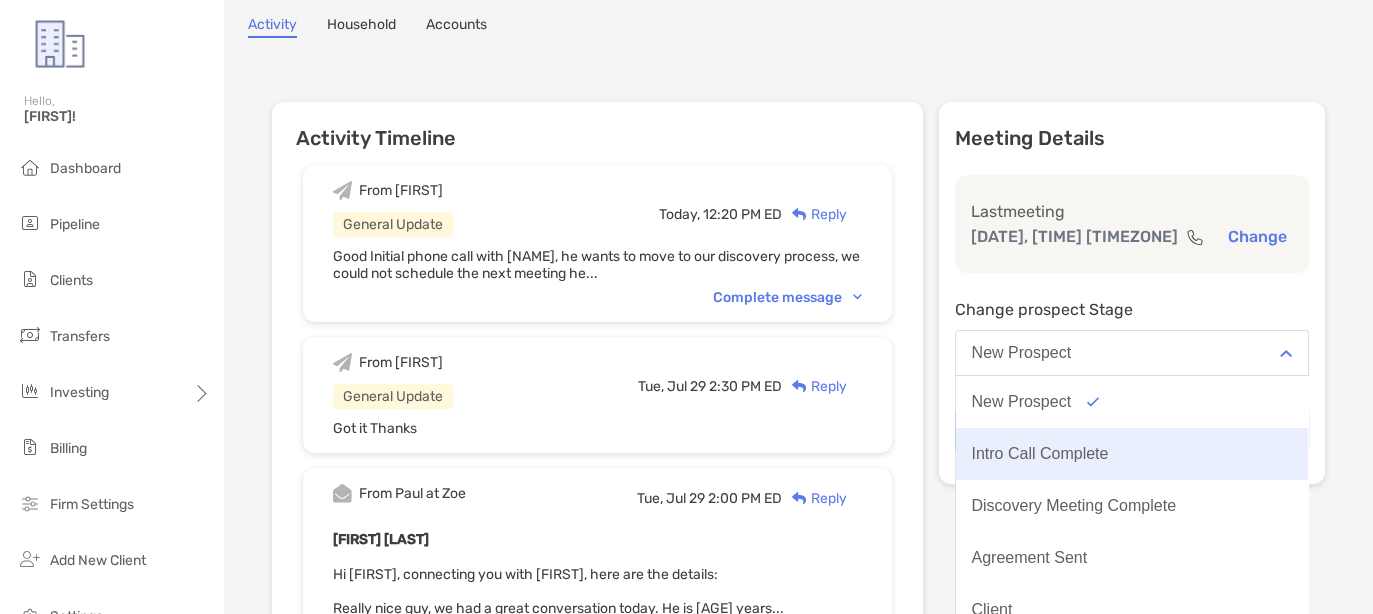 click on "Intro Call Complete" at bounding box center [1040, 454] 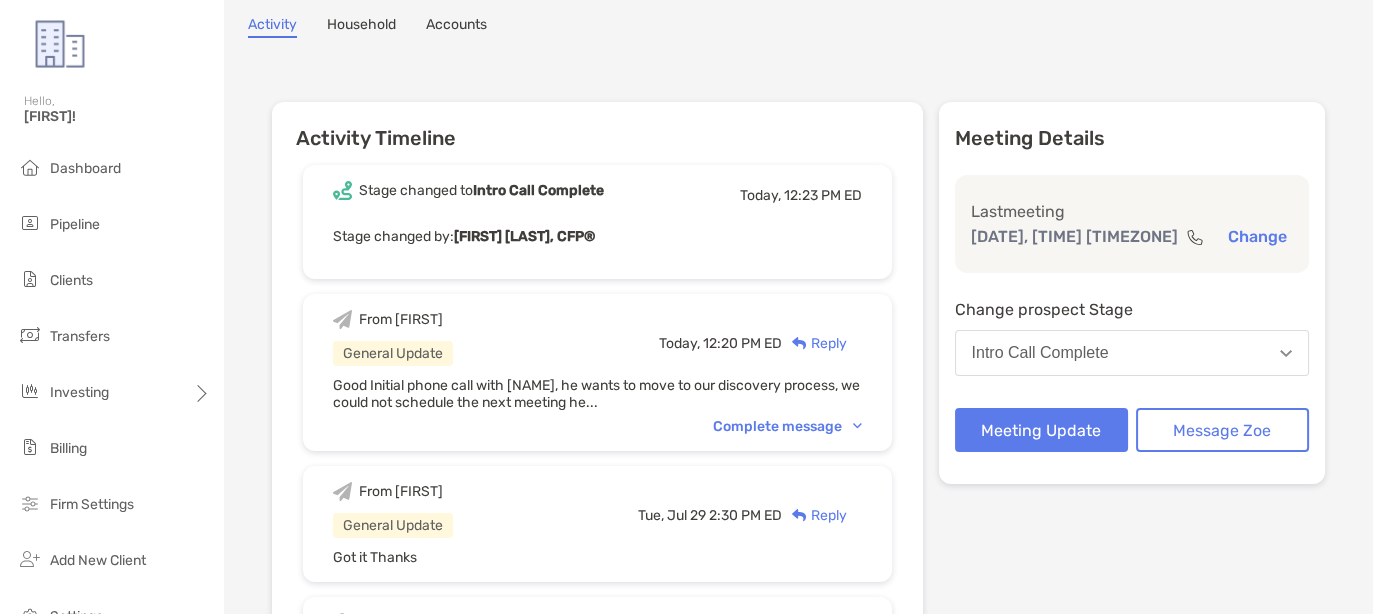 click on "Meeting Details Last  meeting [DATE], [TIME] [TIMEZONE] Change   Change prospect Stage Intro Call Complete Meeting Update Message [FIRST]" at bounding box center [1132, 586] 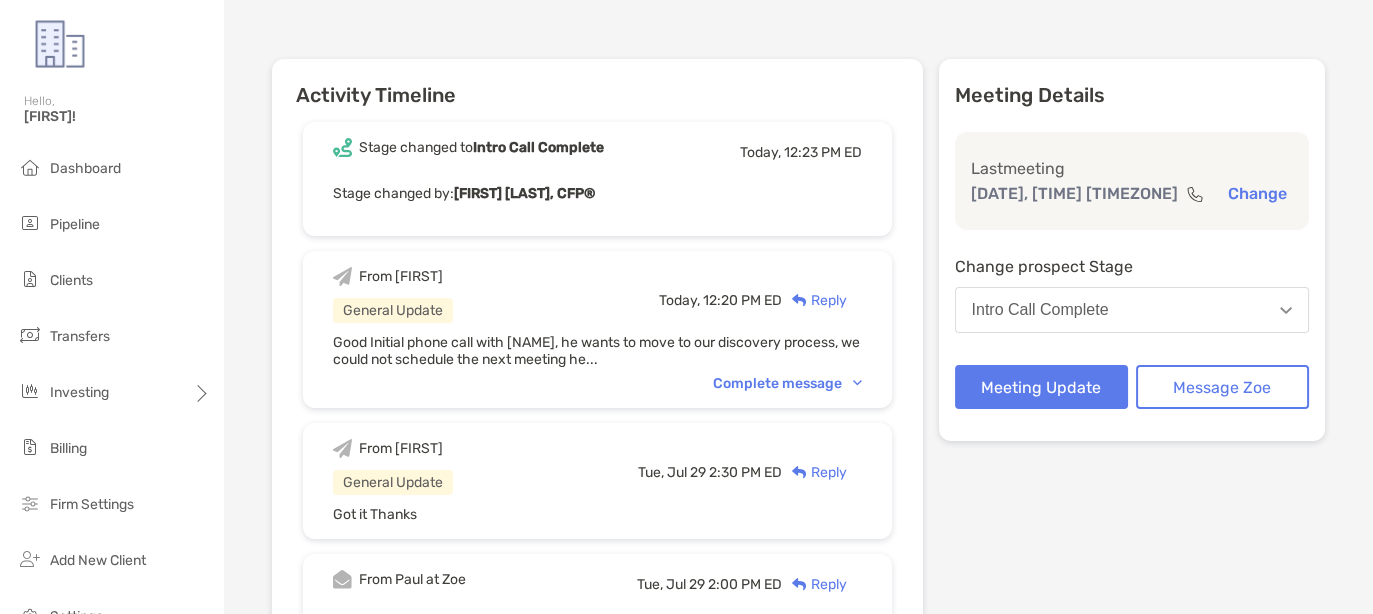 scroll, scrollTop: 250, scrollLeft: 0, axis: vertical 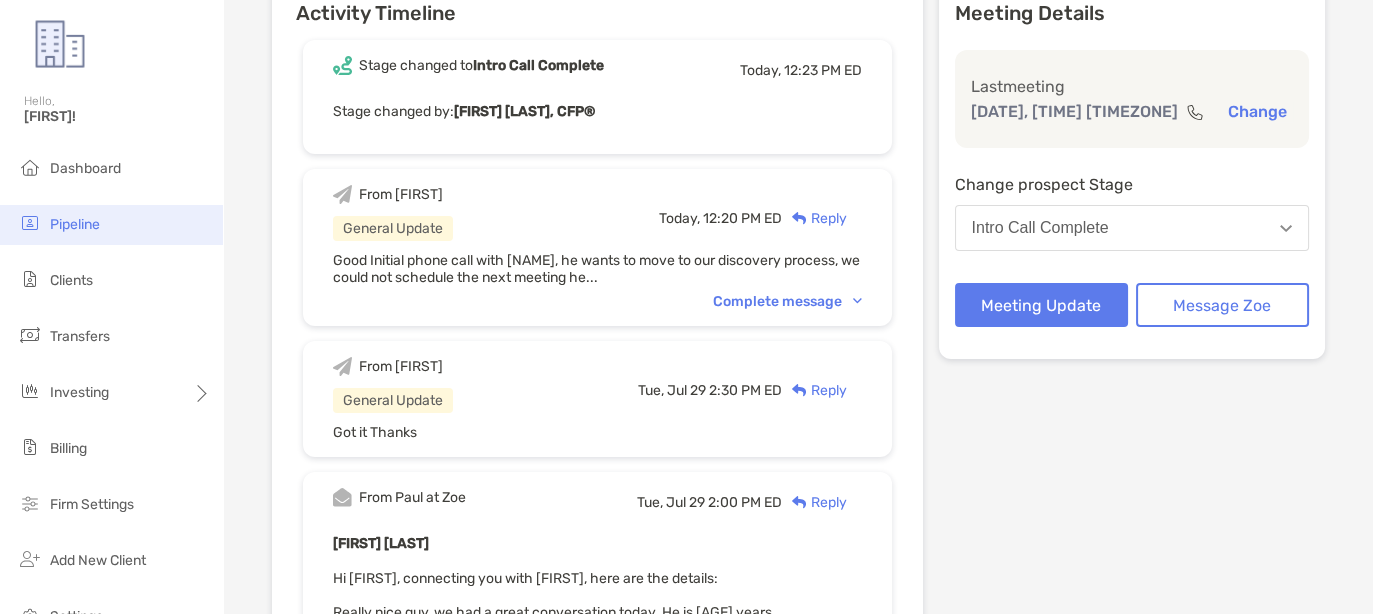click on "Pipeline" at bounding box center [111, 225] 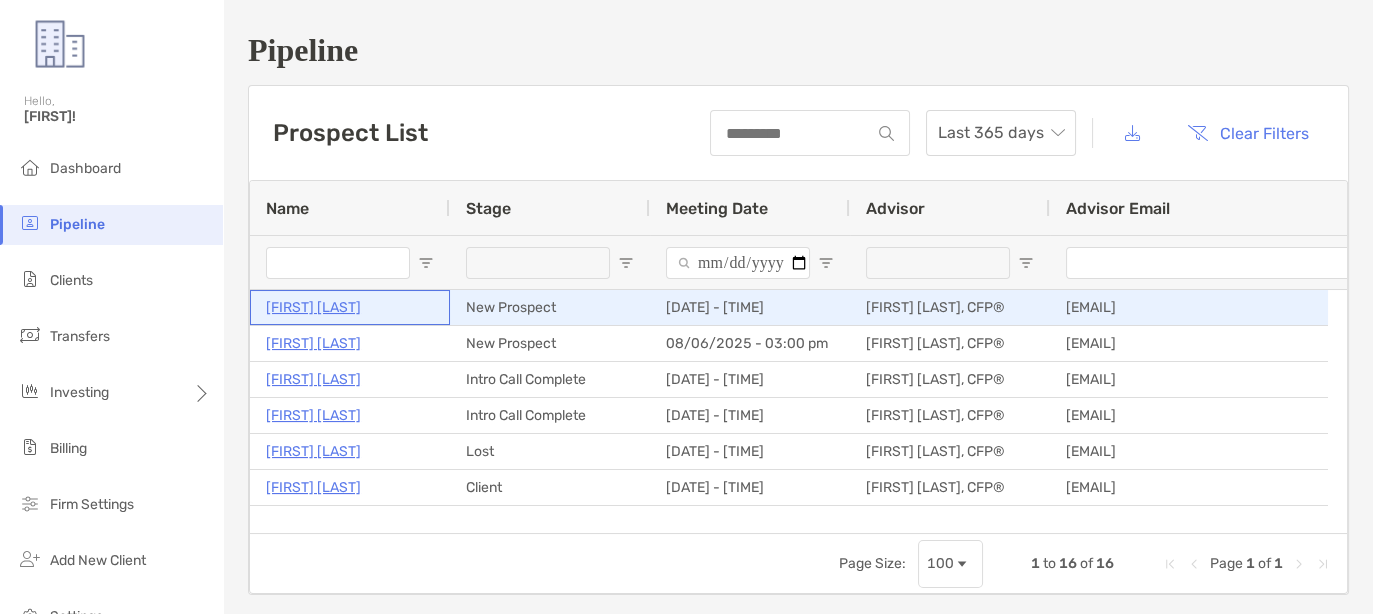 click on "[FIRST] [LAST]" at bounding box center [313, 307] 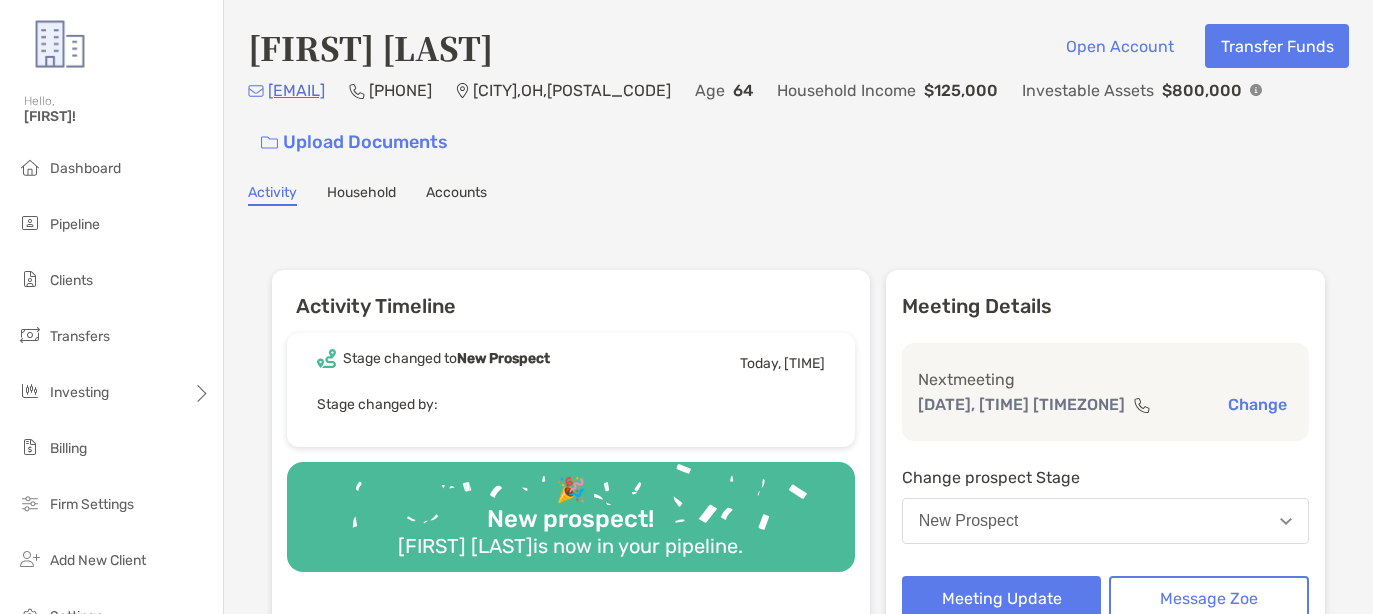 scroll, scrollTop: 0, scrollLeft: 0, axis: both 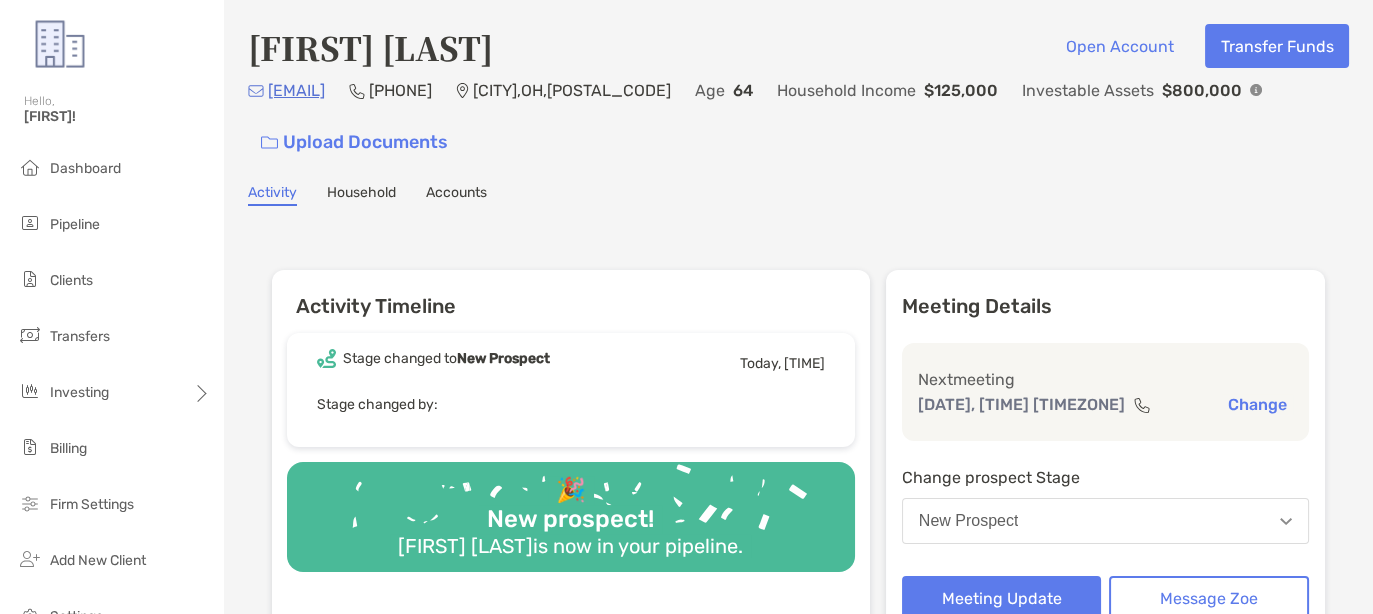 click on "Household" at bounding box center (361, 195) 